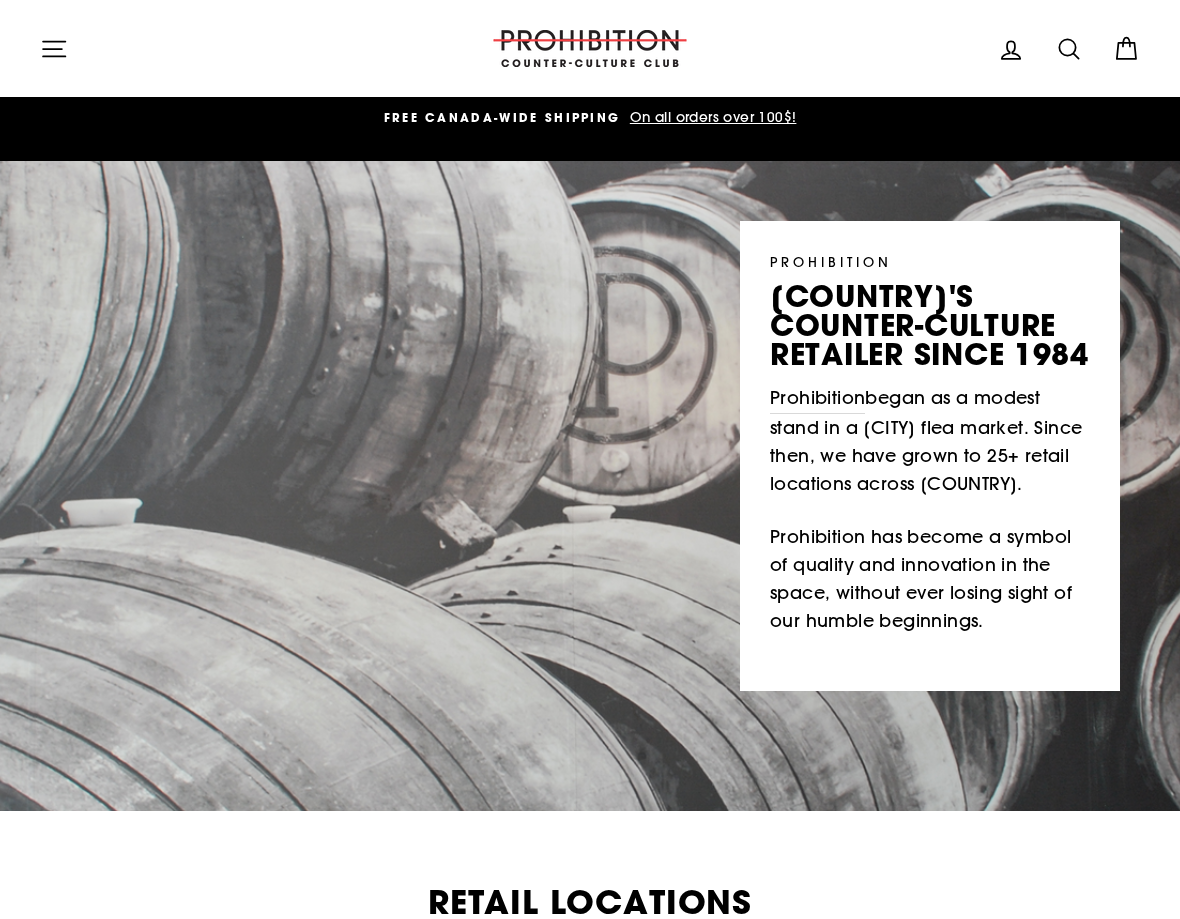 scroll, scrollTop: 0, scrollLeft: 0, axis: both 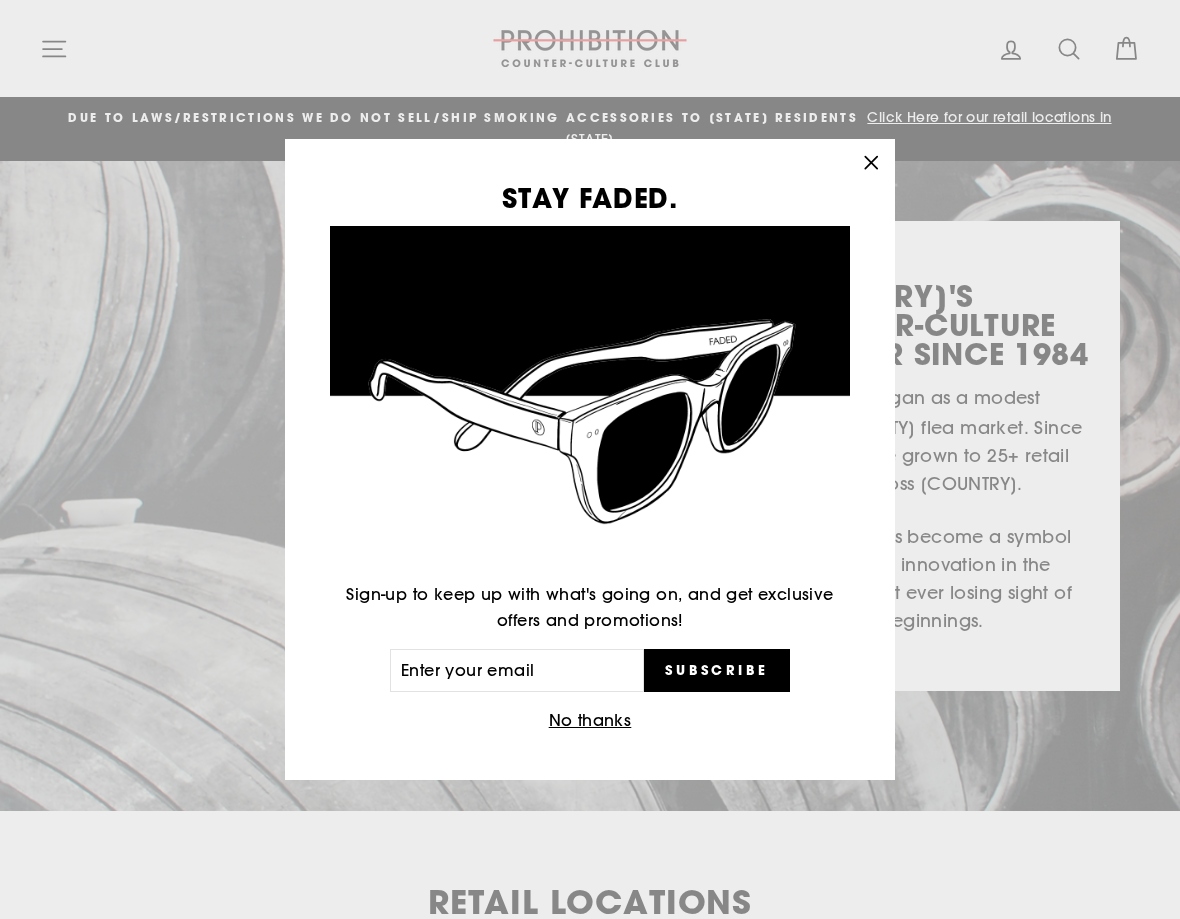 click on "No thanks" at bounding box center (590, 721) 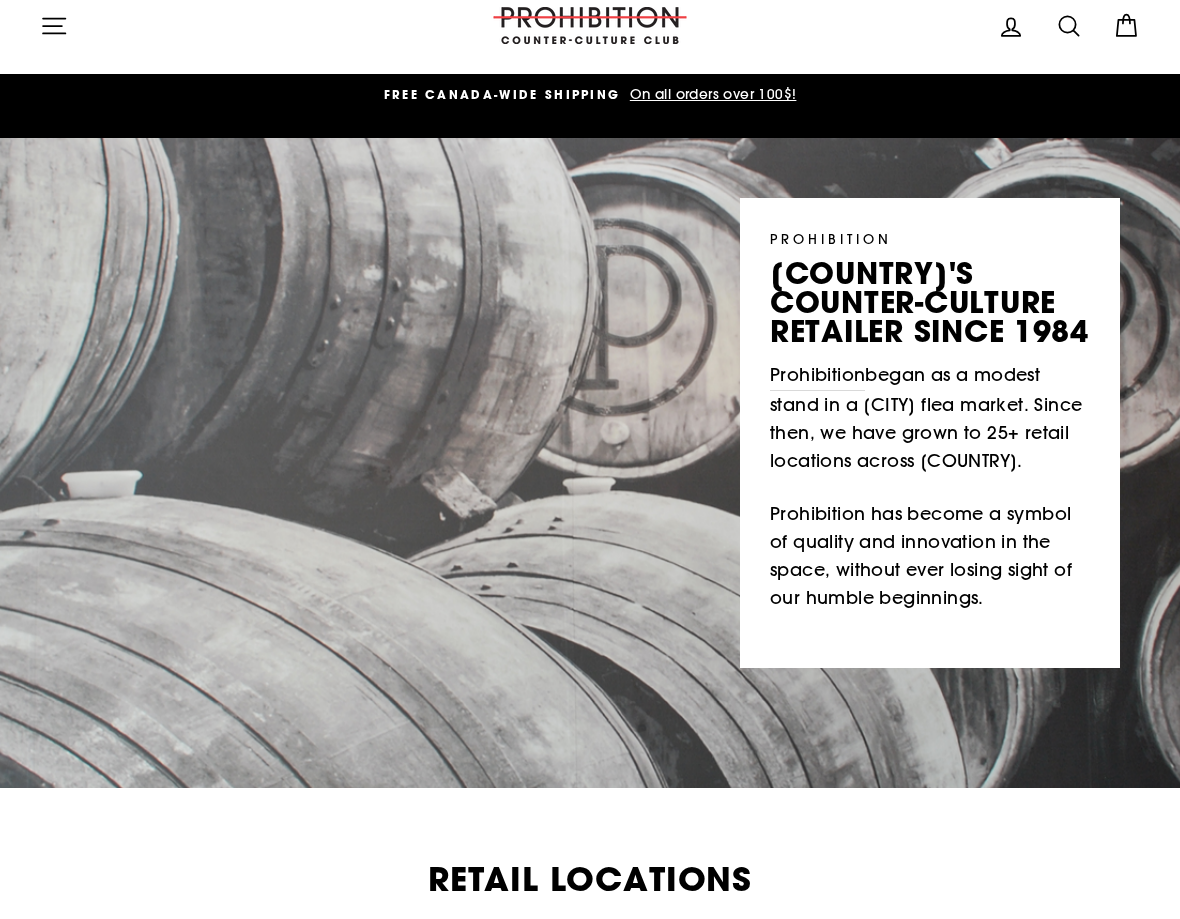 scroll, scrollTop: 0, scrollLeft: 0, axis: both 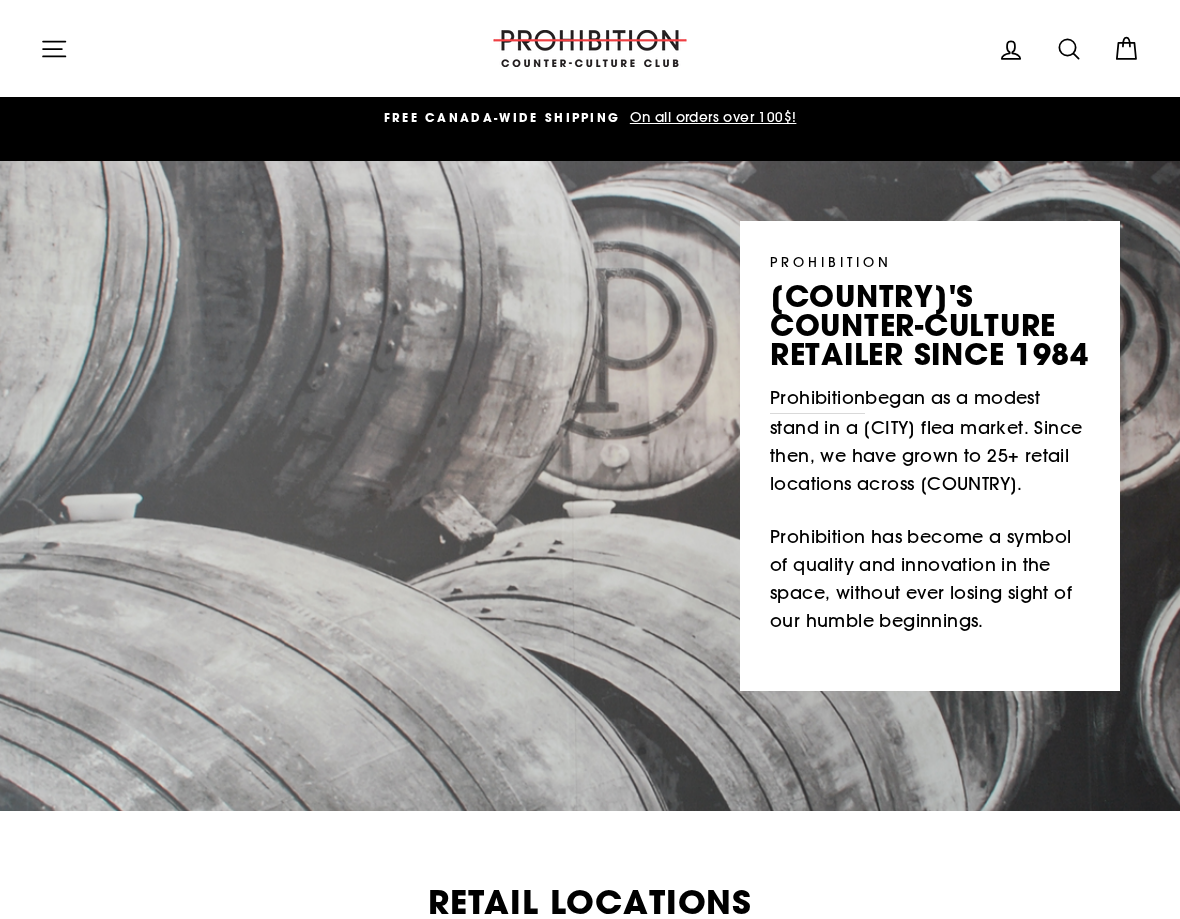 click 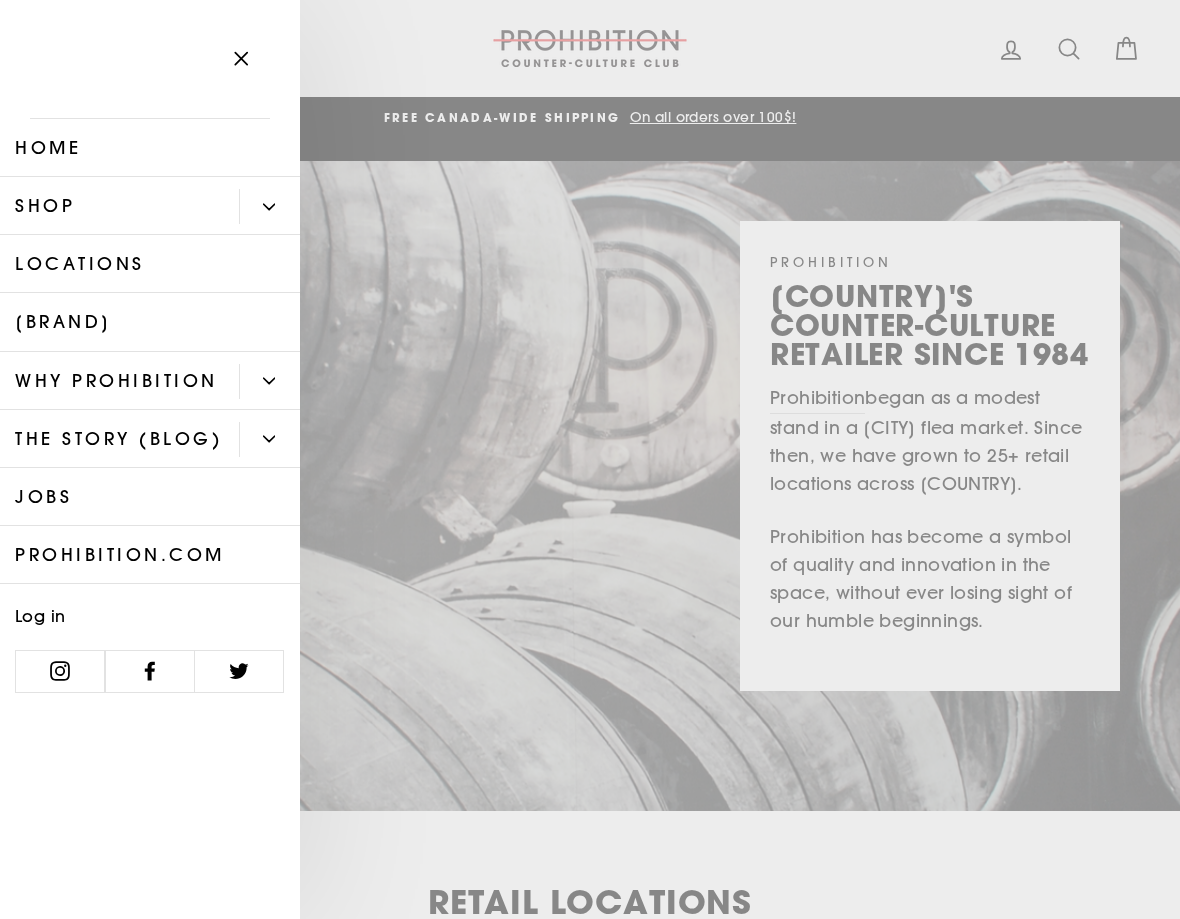 click on "Shop" at bounding box center [119, 206] 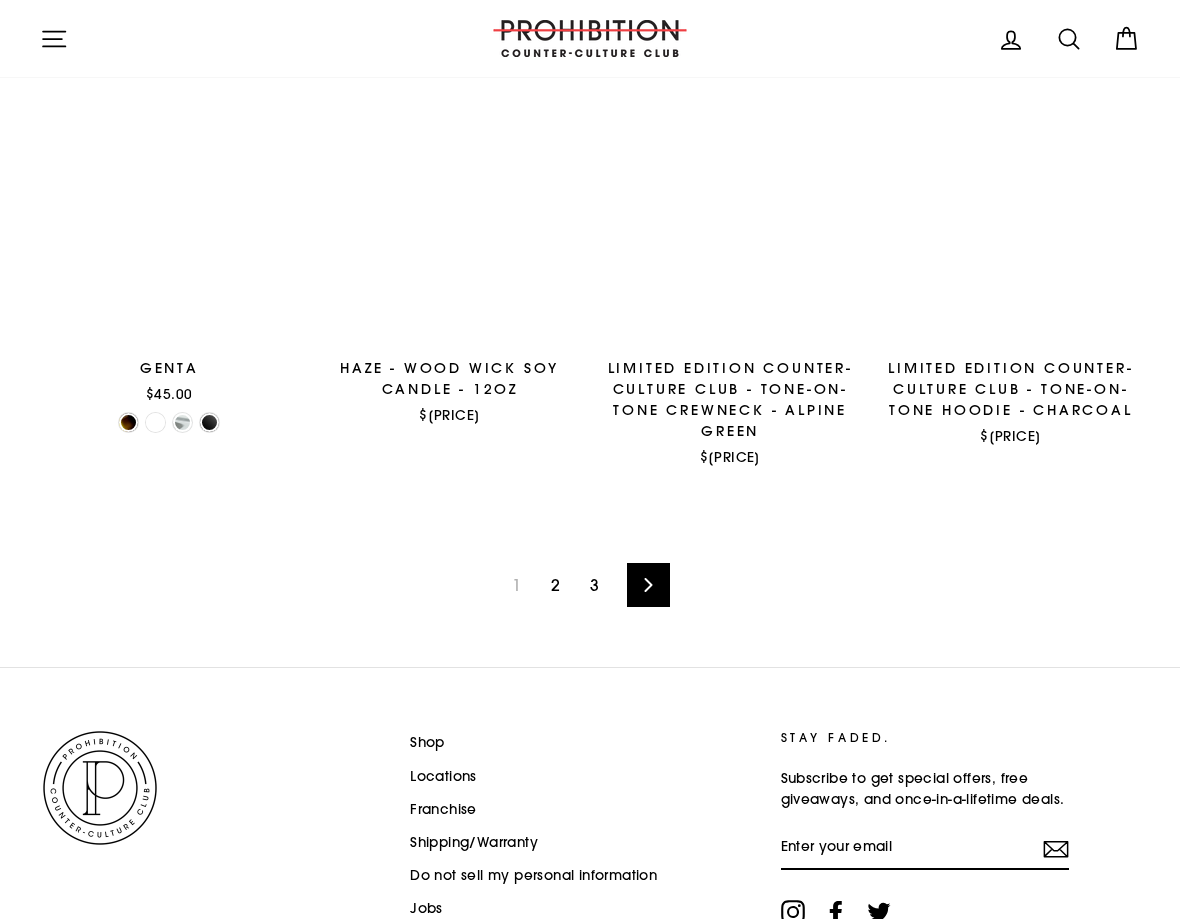 scroll, scrollTop: 2766, scrollLeft: 0, axis: vertical 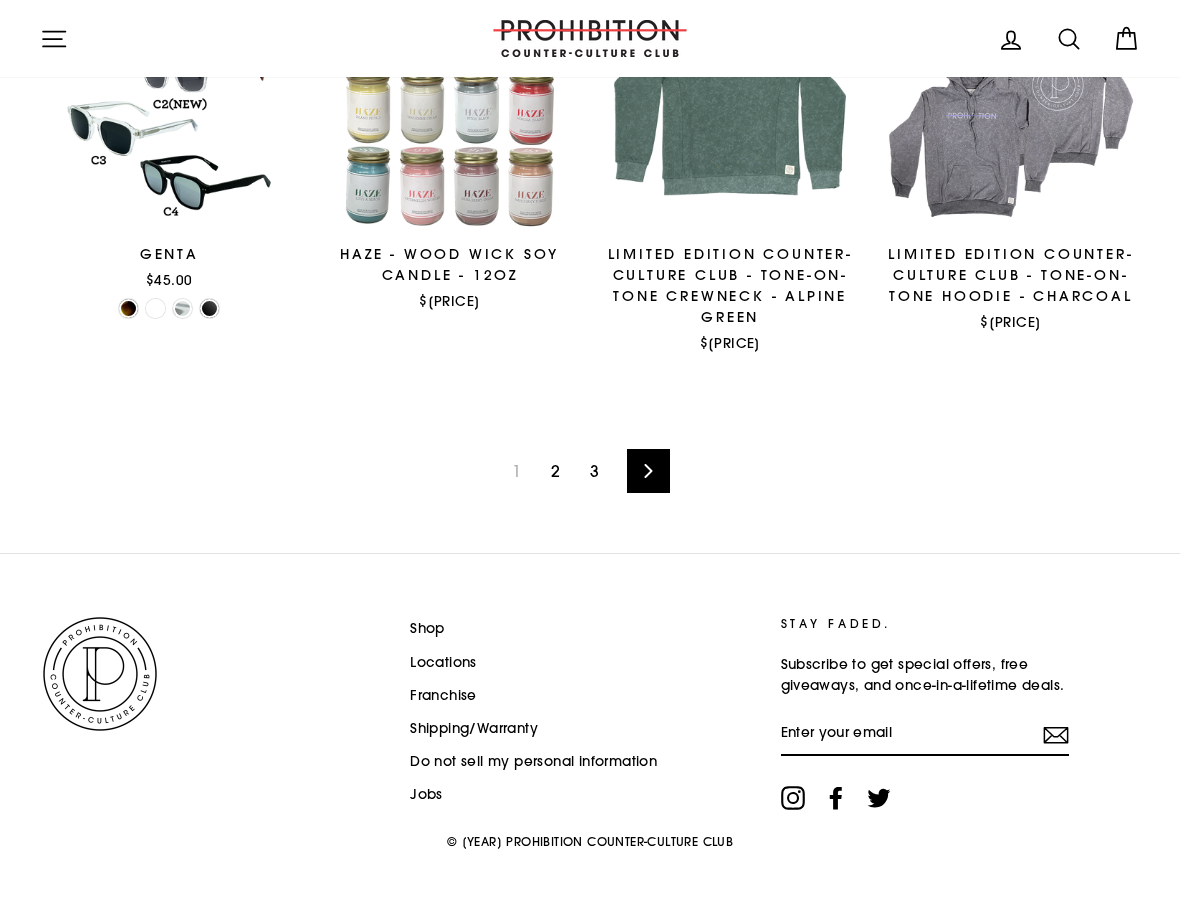 click on "2" at bounding box center (555, 471) 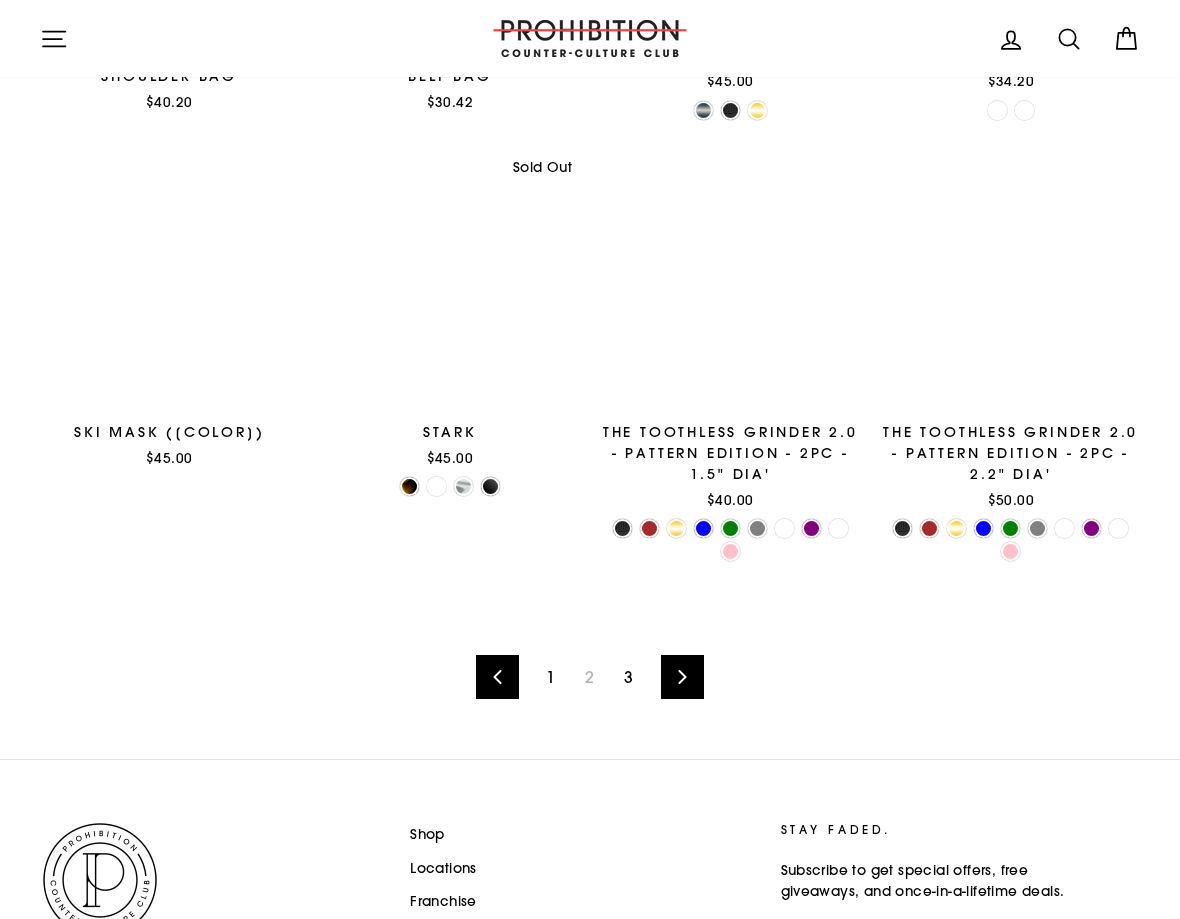 scroll, scrollTop: 2805, scrollLeft: 0, axis: vertical 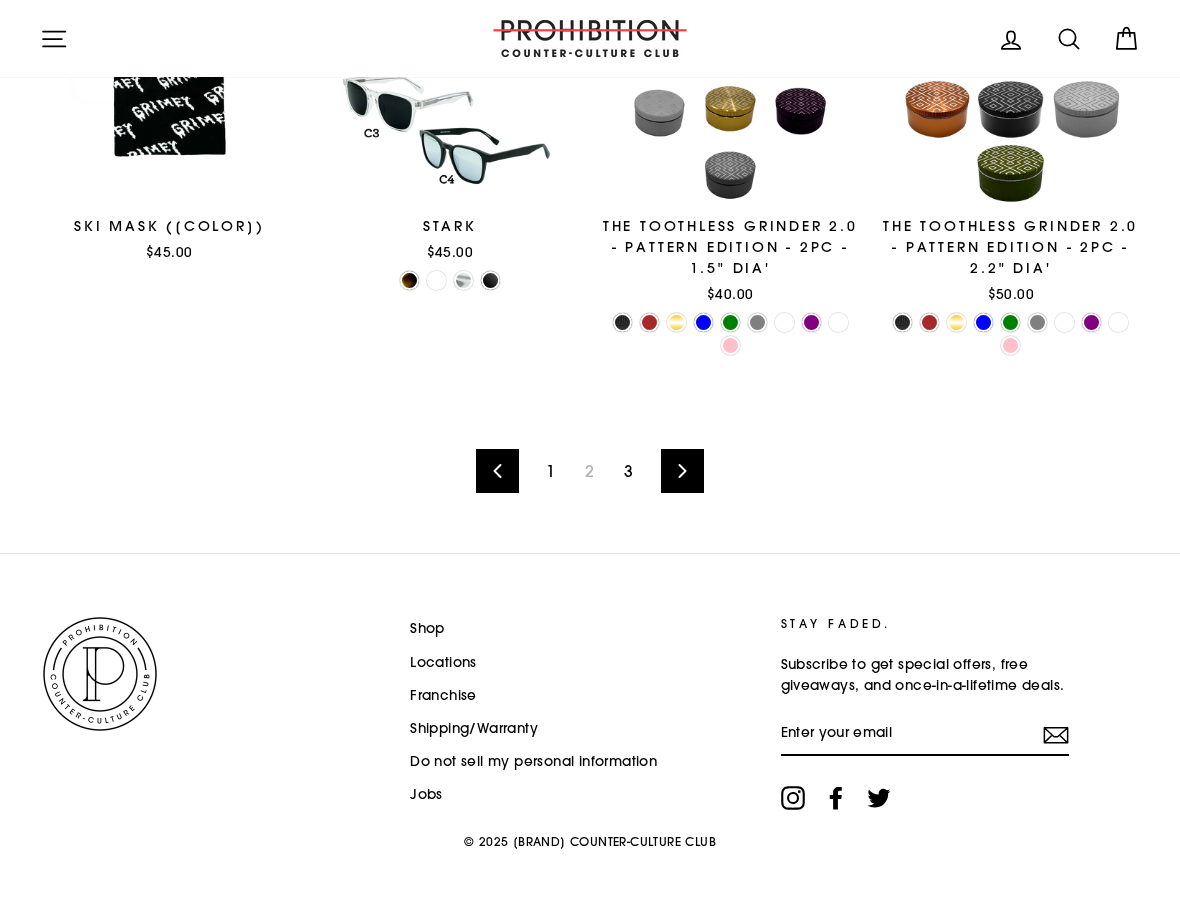 click on "3" at bounding box center [628, 471] 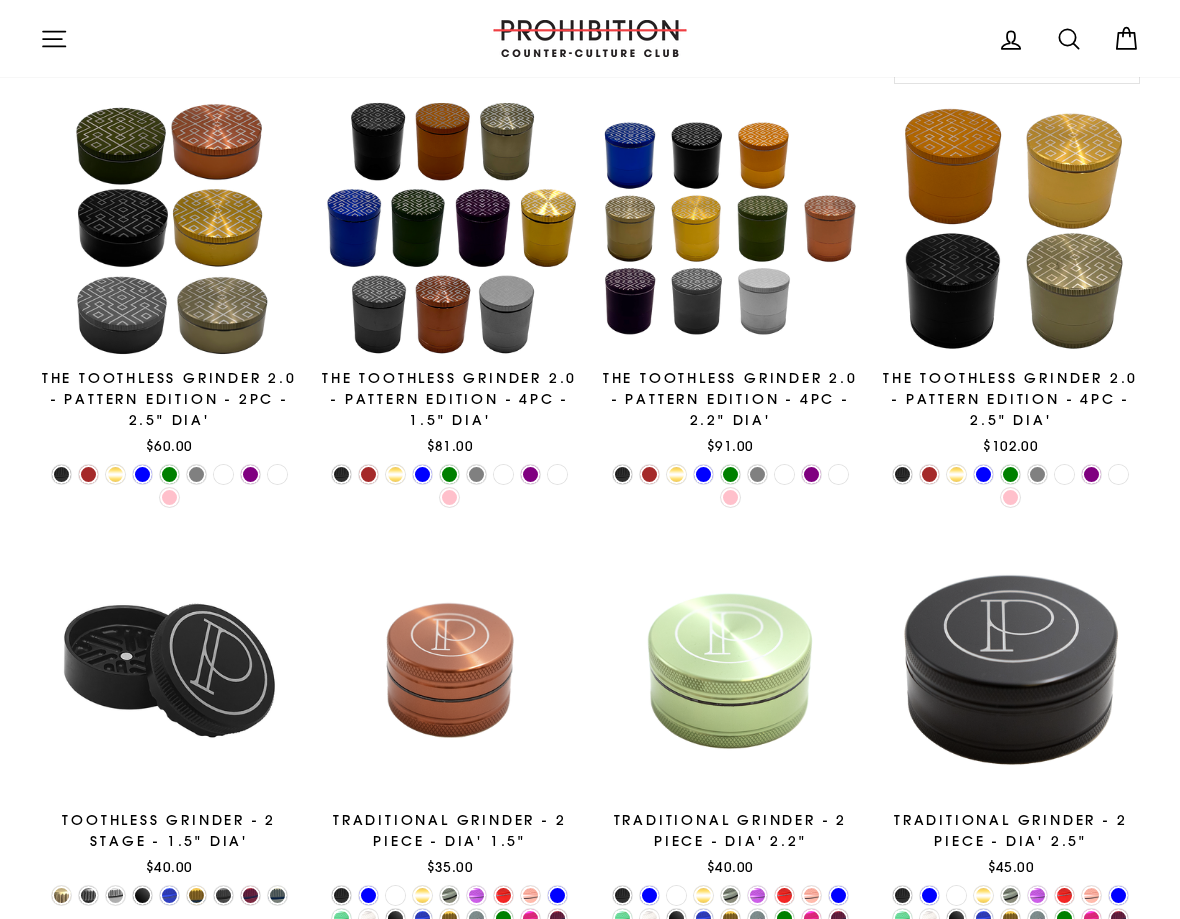 scroll, scrollTop: 0, scrollLeft: 0, axis: both 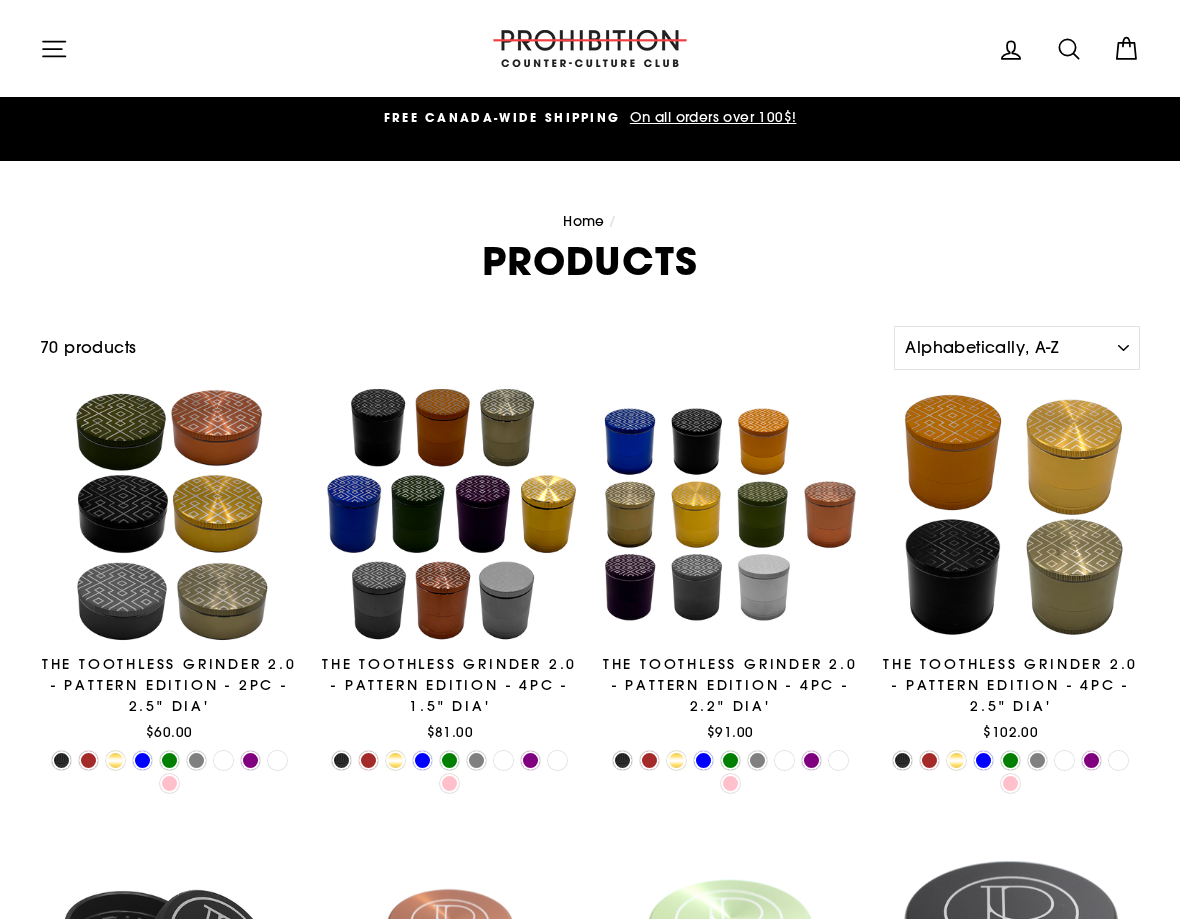 click 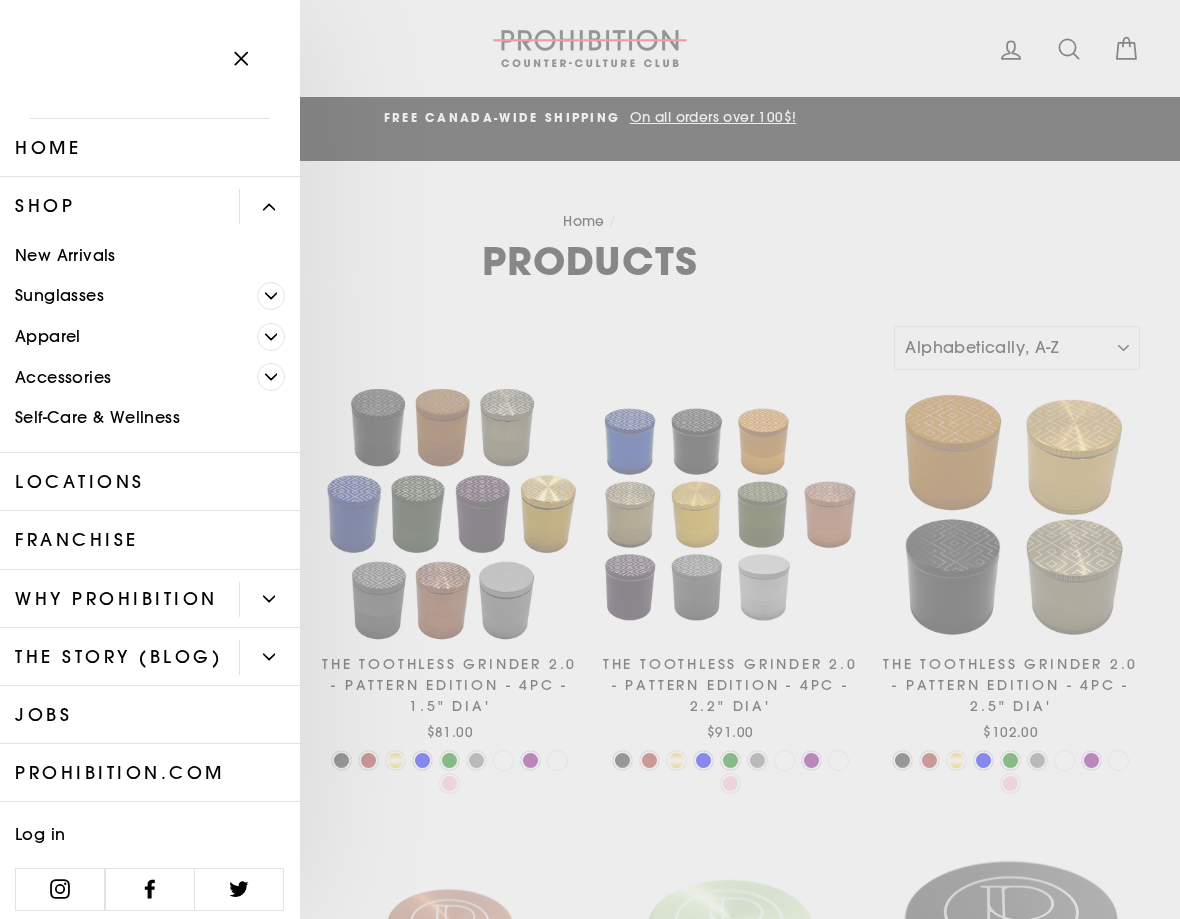 click on "WHY PROHIBITION" at bounding box center (119, 599) 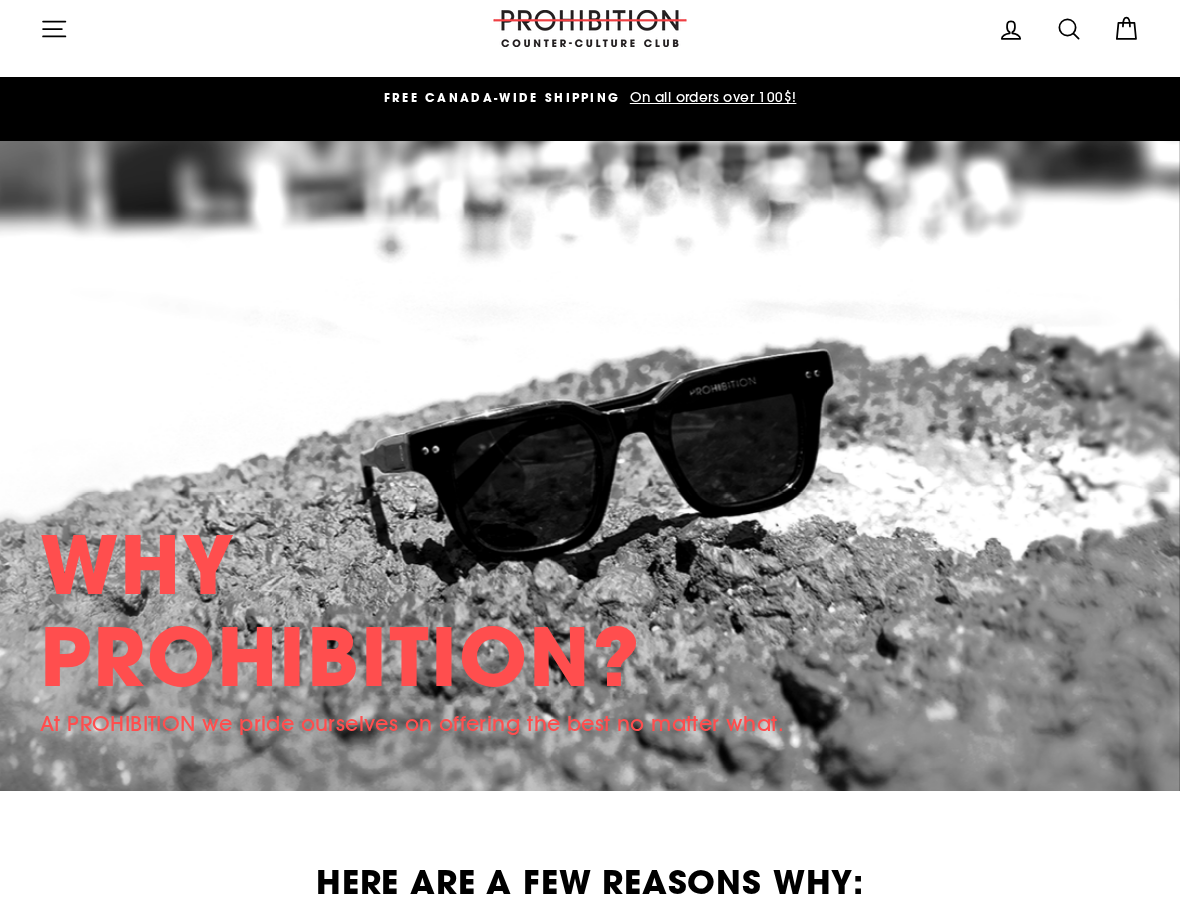 scroll, scrollTop: 0, scrollLeft: 0, axis: both 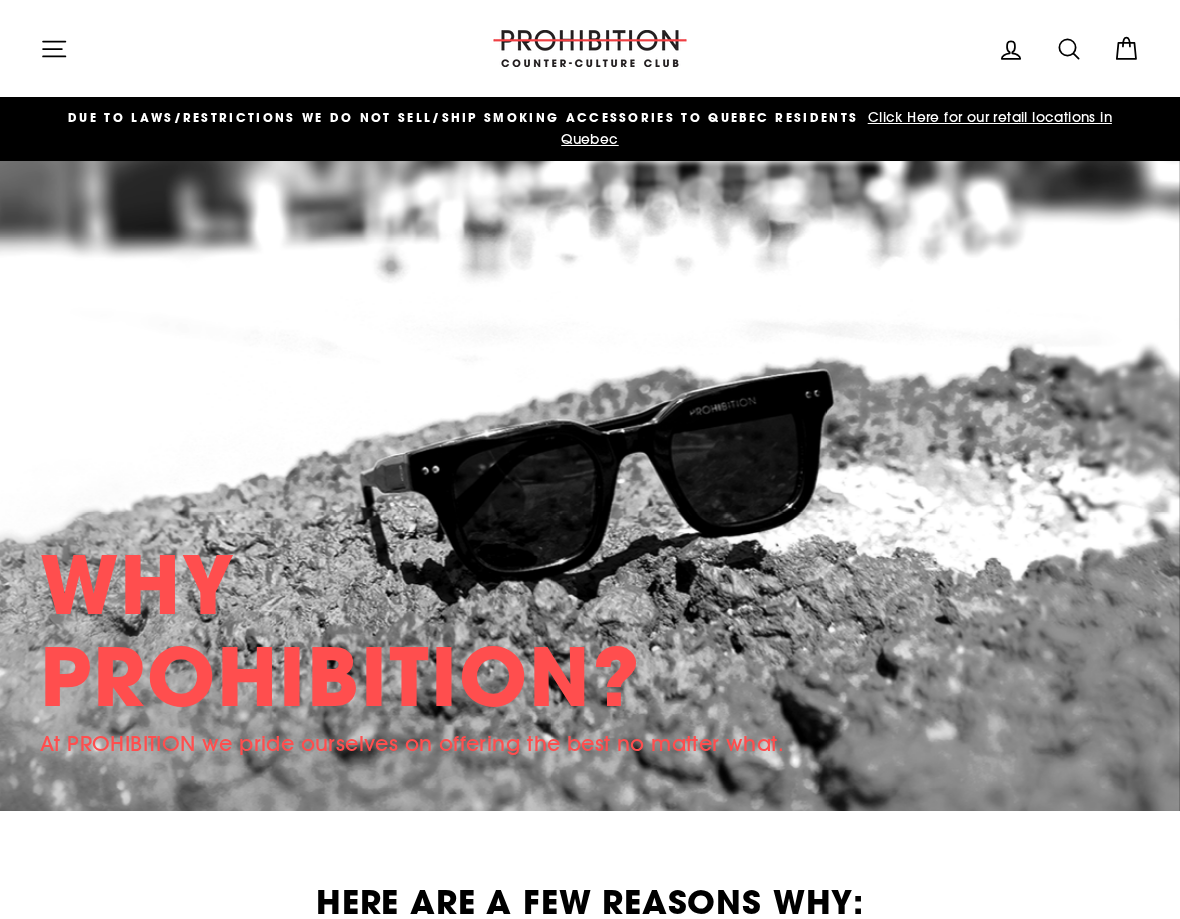 click 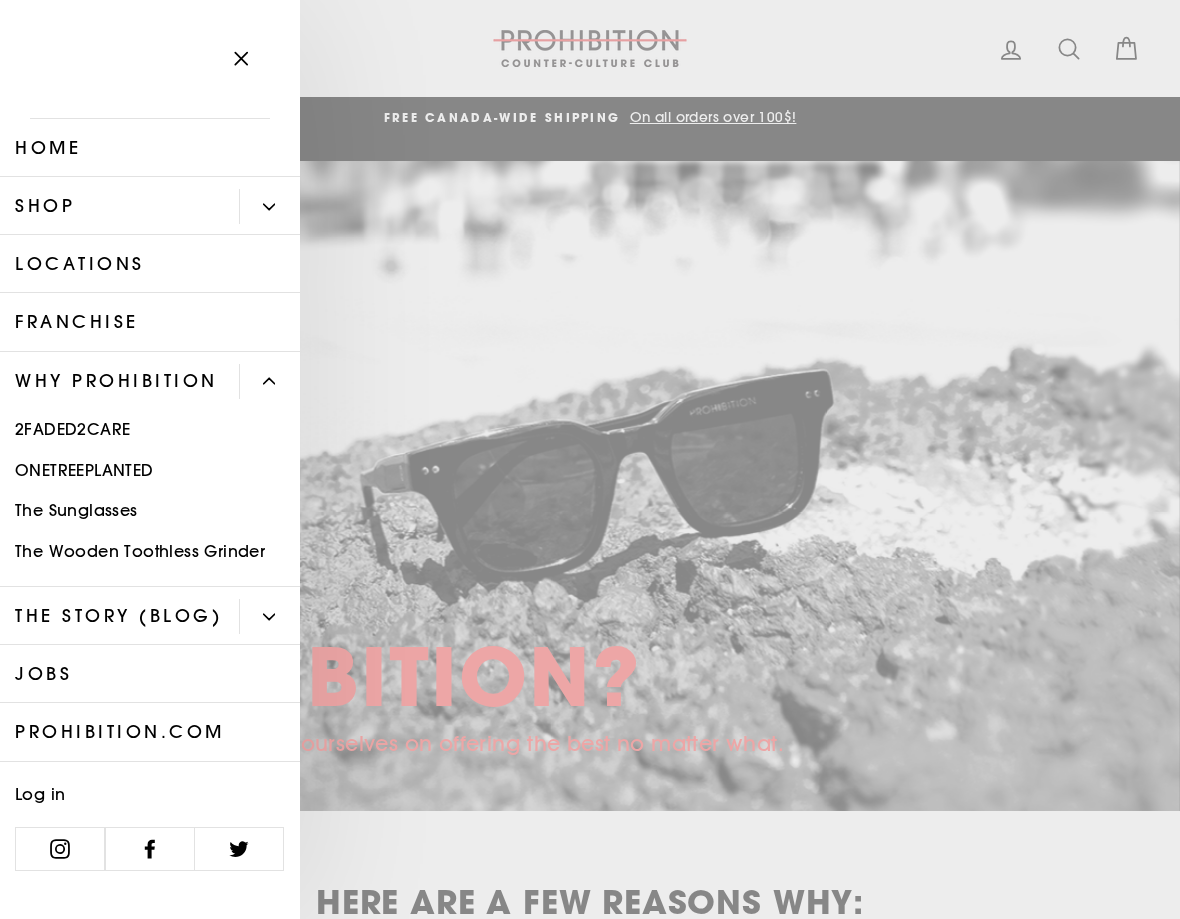 click on "THE STORY (BLOG)" at bounding box center (119, 616) 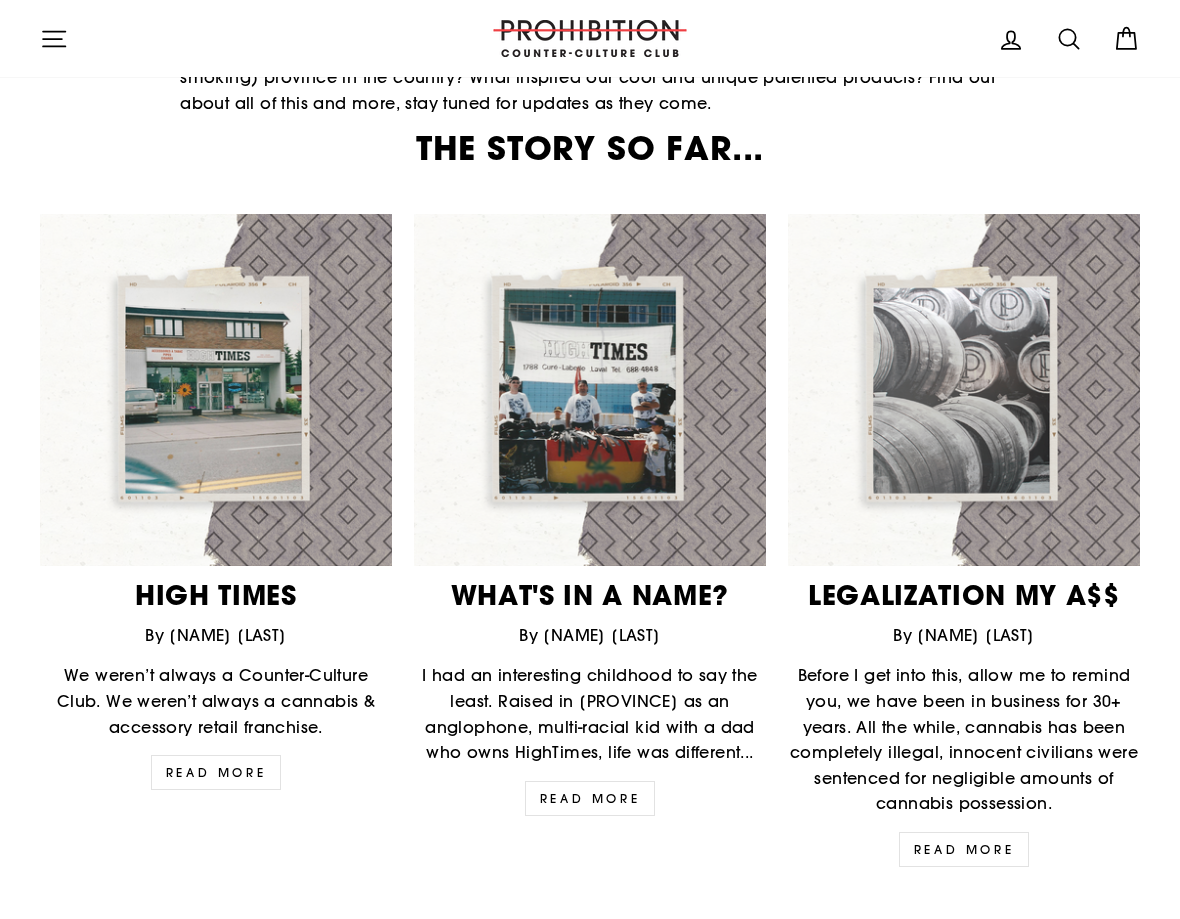 scroll, scrollTop: 0, scrollLeft: 0, axis: both 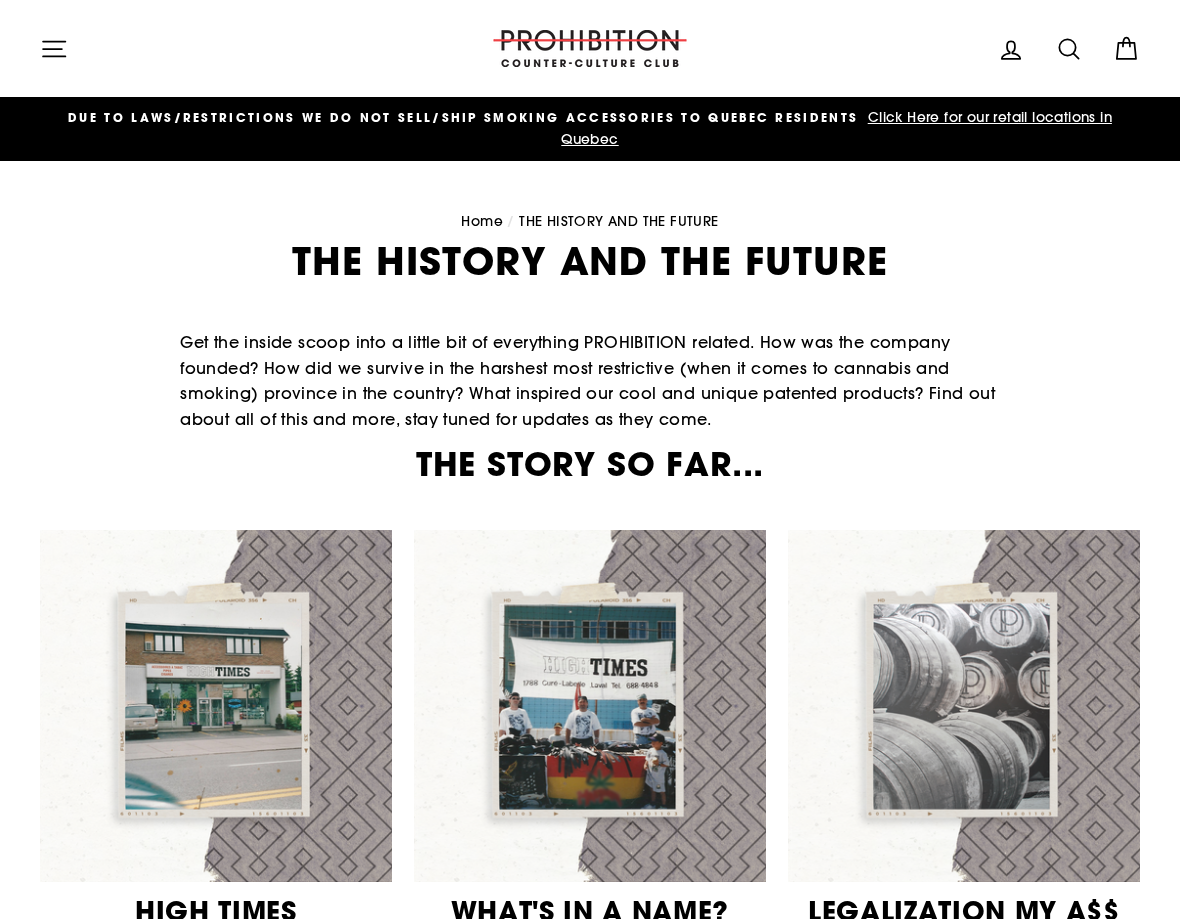 click 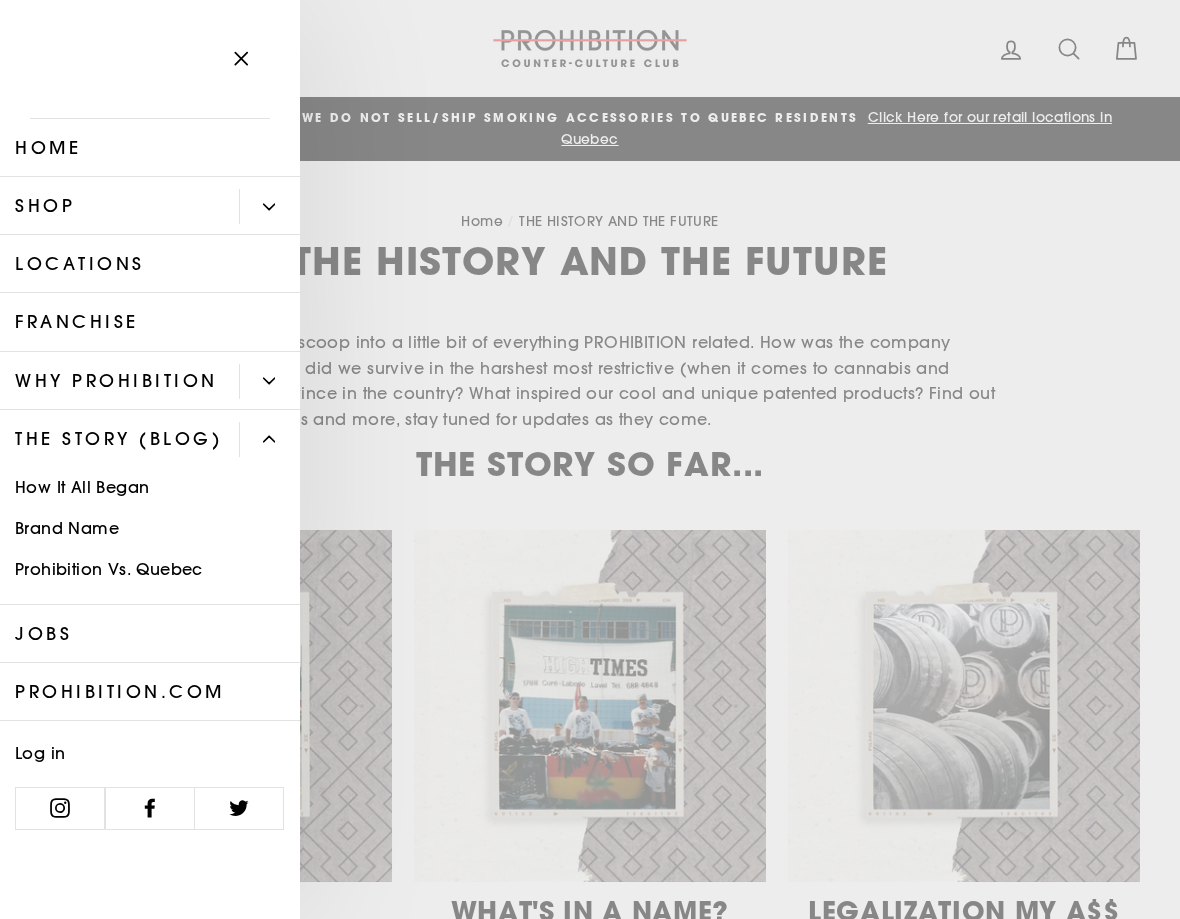 click on "Home" at bounding box center [150, 148] 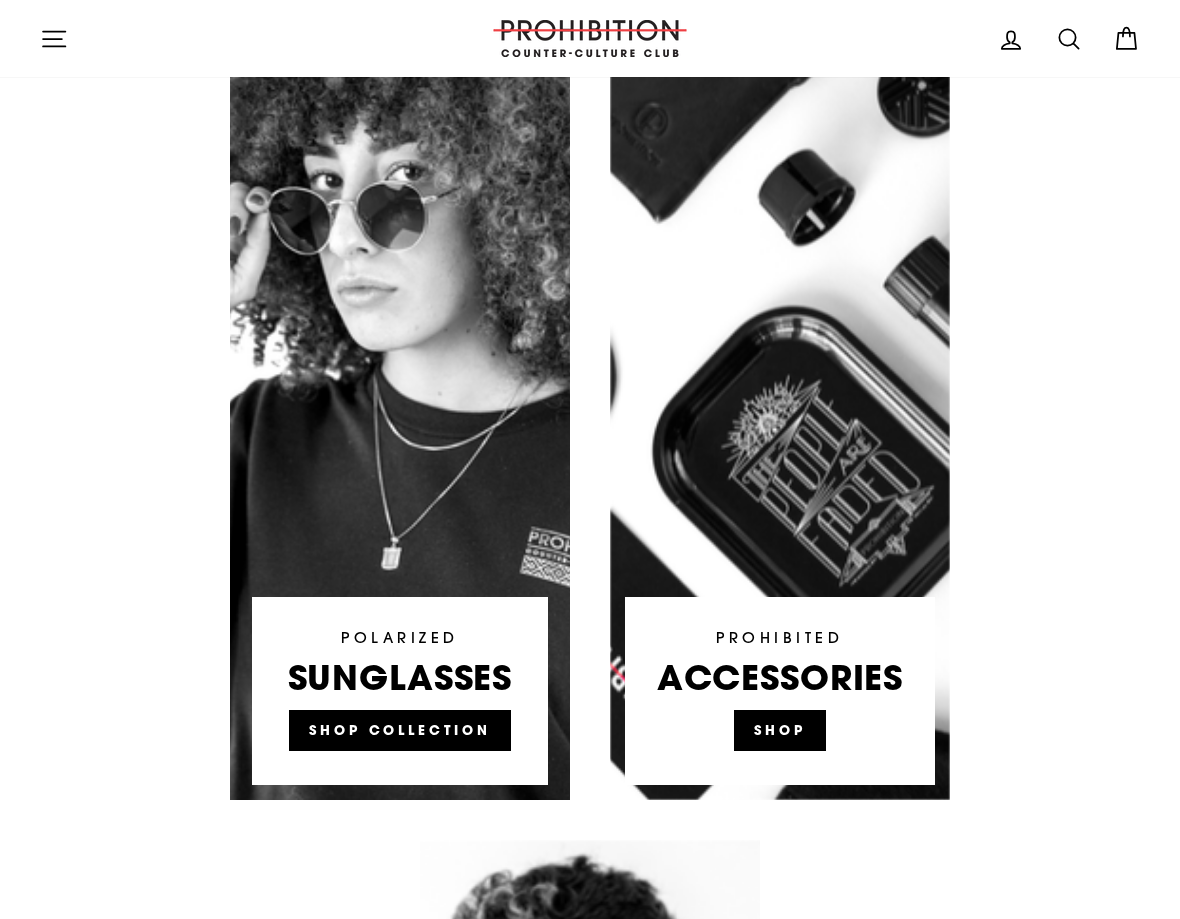 scroll, scrollTop: 1163, scrollLeft: 0, axis: vertical 